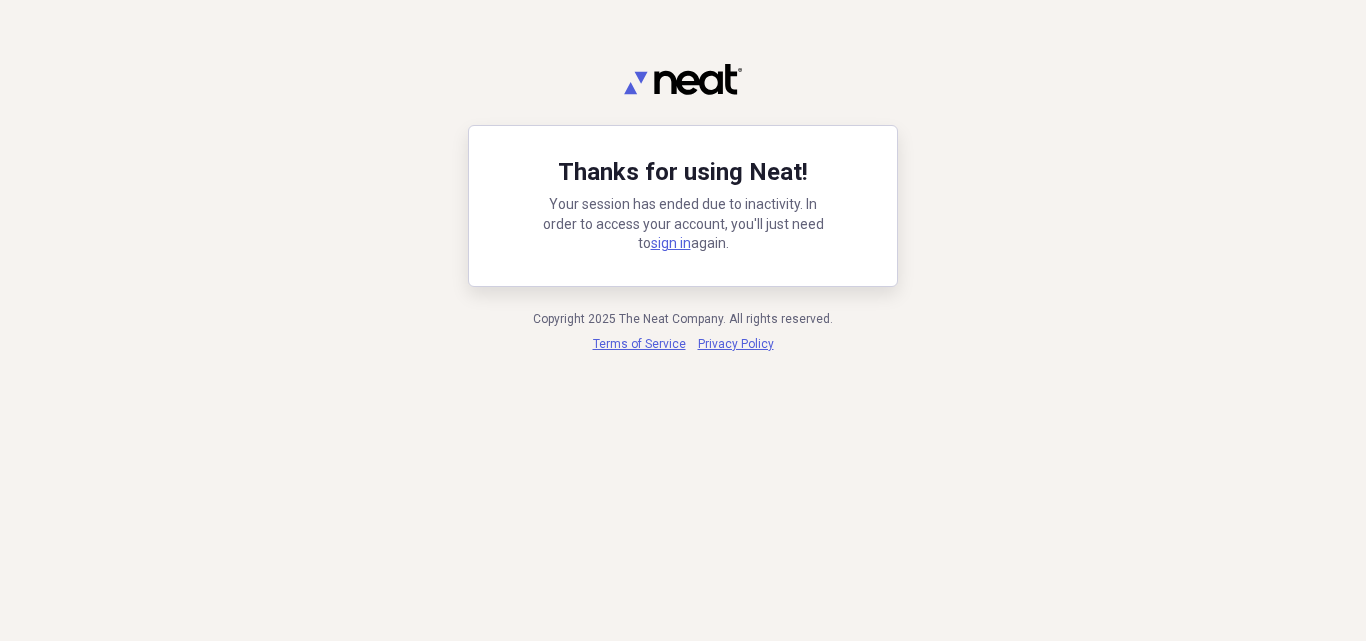 scroll, scrollTop: 0, scrollLeft: 0, axis: both 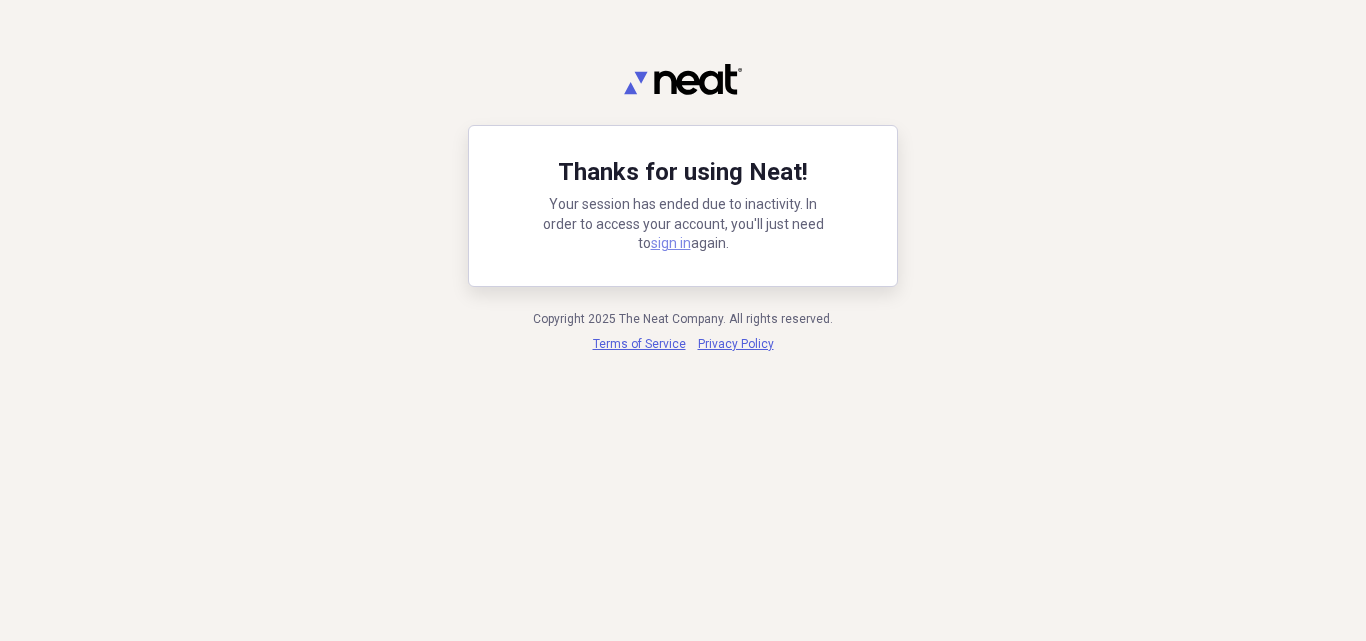 click on "sign in" at bounding box center (671, 243) 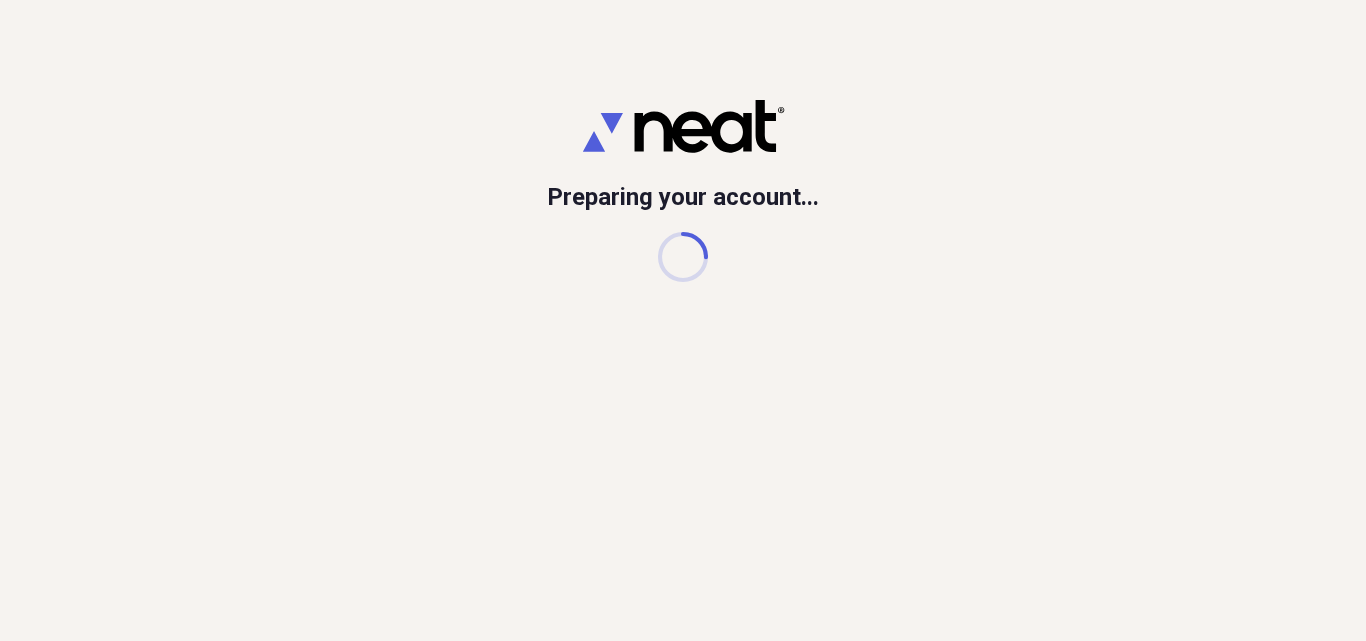 scroll, scrollTop: 0, scrollLeft: 0, axis: both 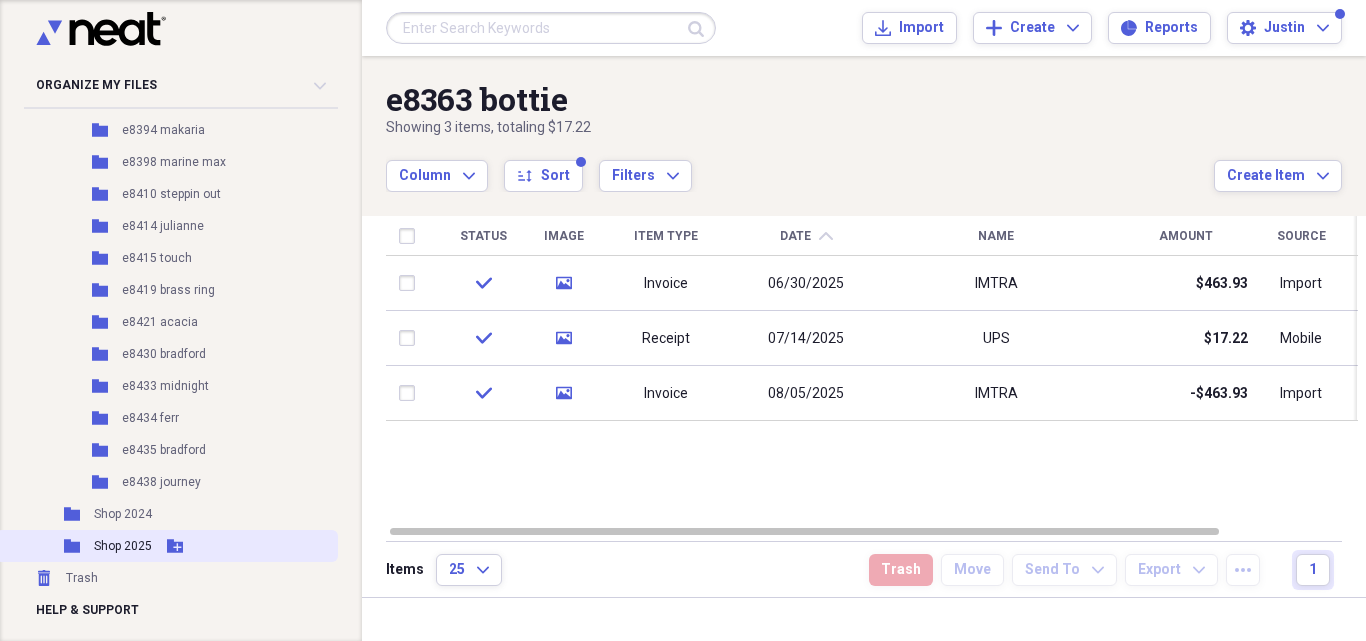 click on "Shop 2025" at bounding box center [123, 546] 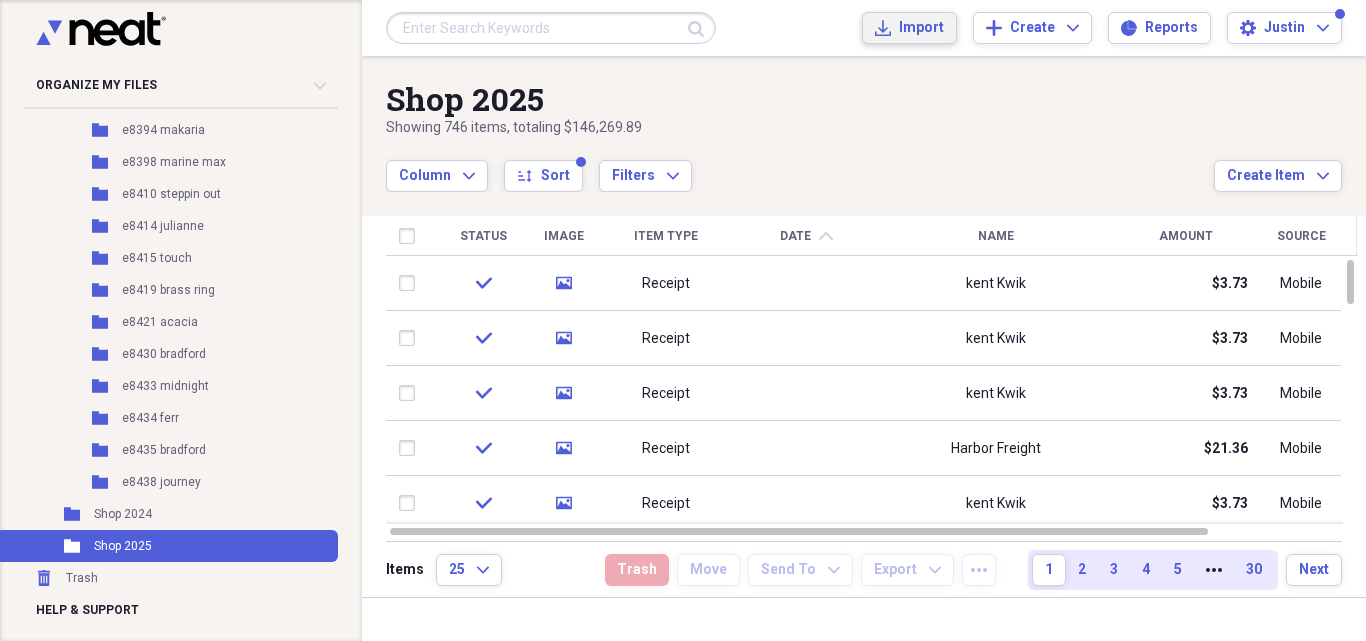 click on "Import" at bounding box center [921, 28] 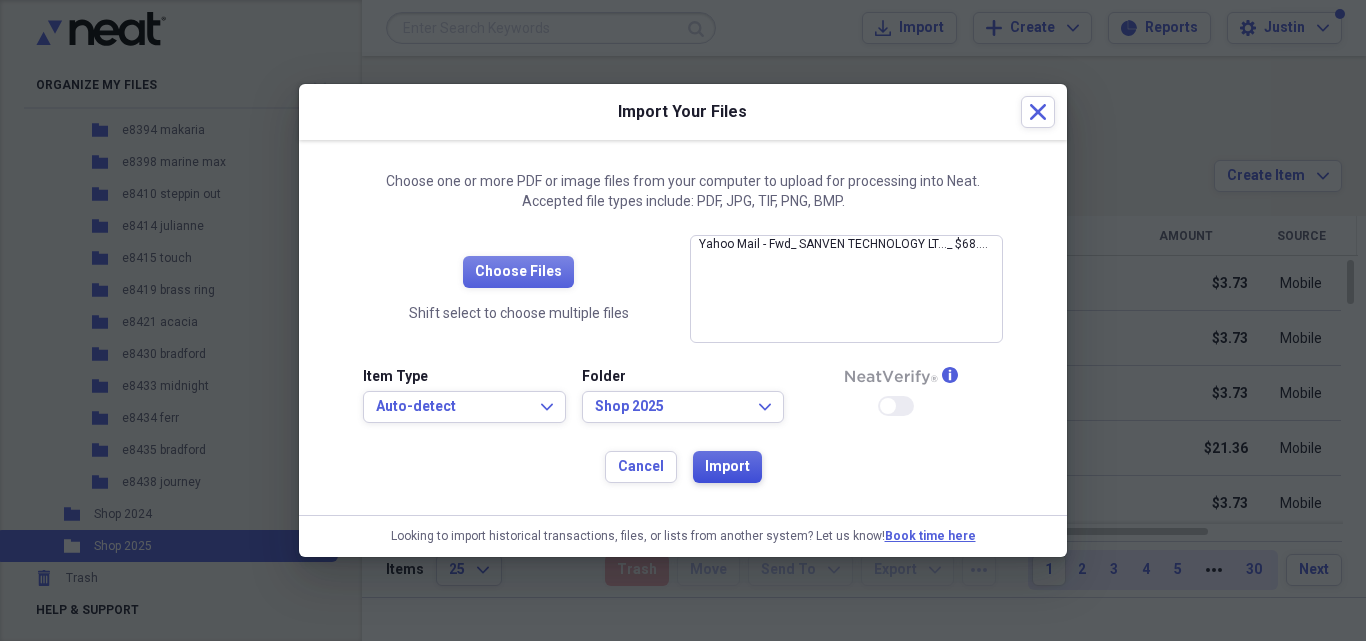 click on "Import" at bounding box center (727, 467) 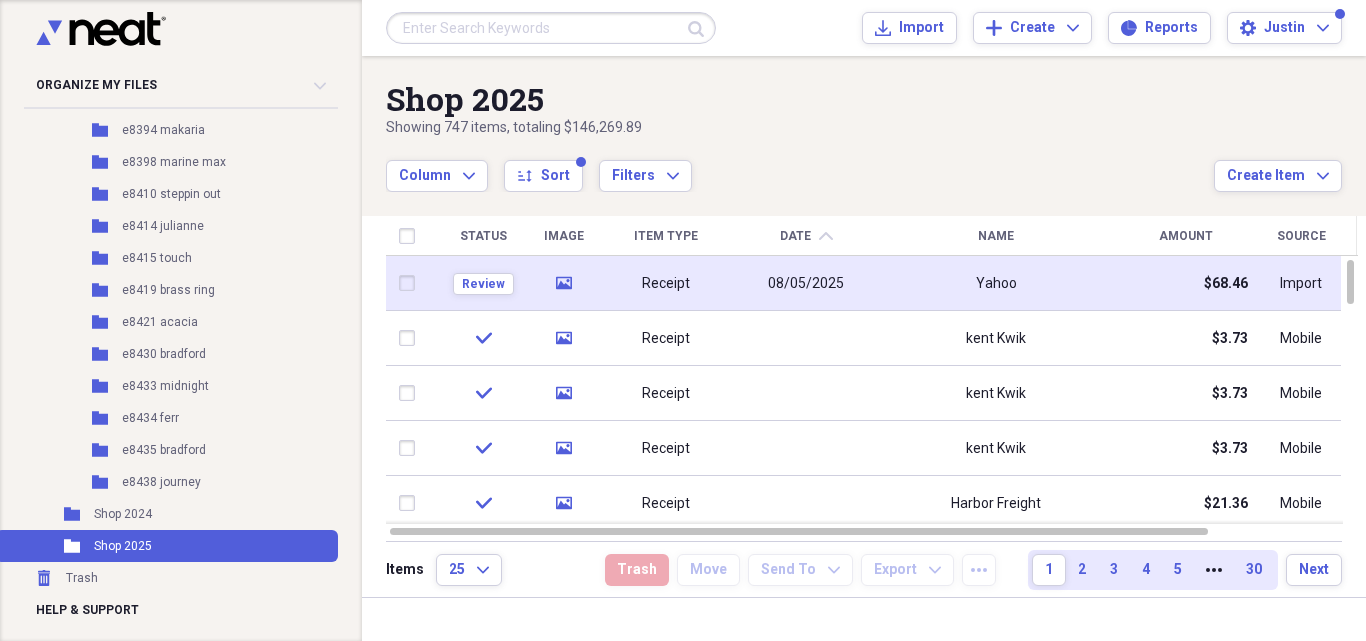 click on "$68.46" at bounding box center [1186, 283] 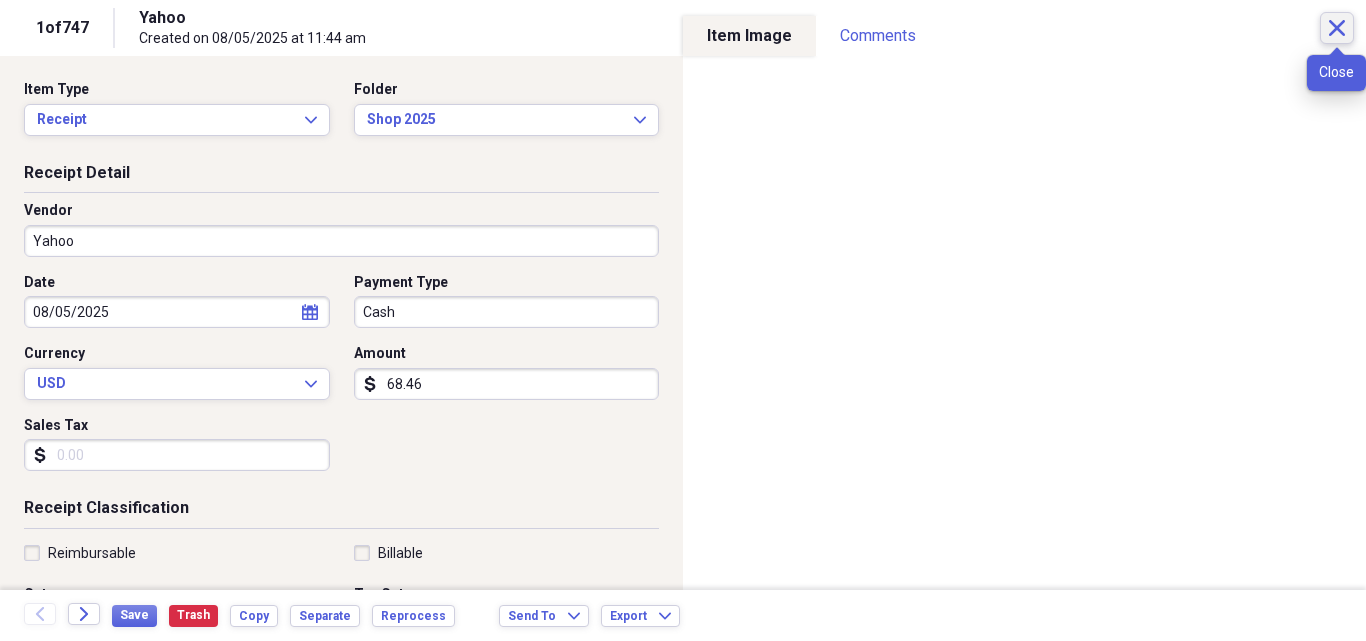 click on "Close" 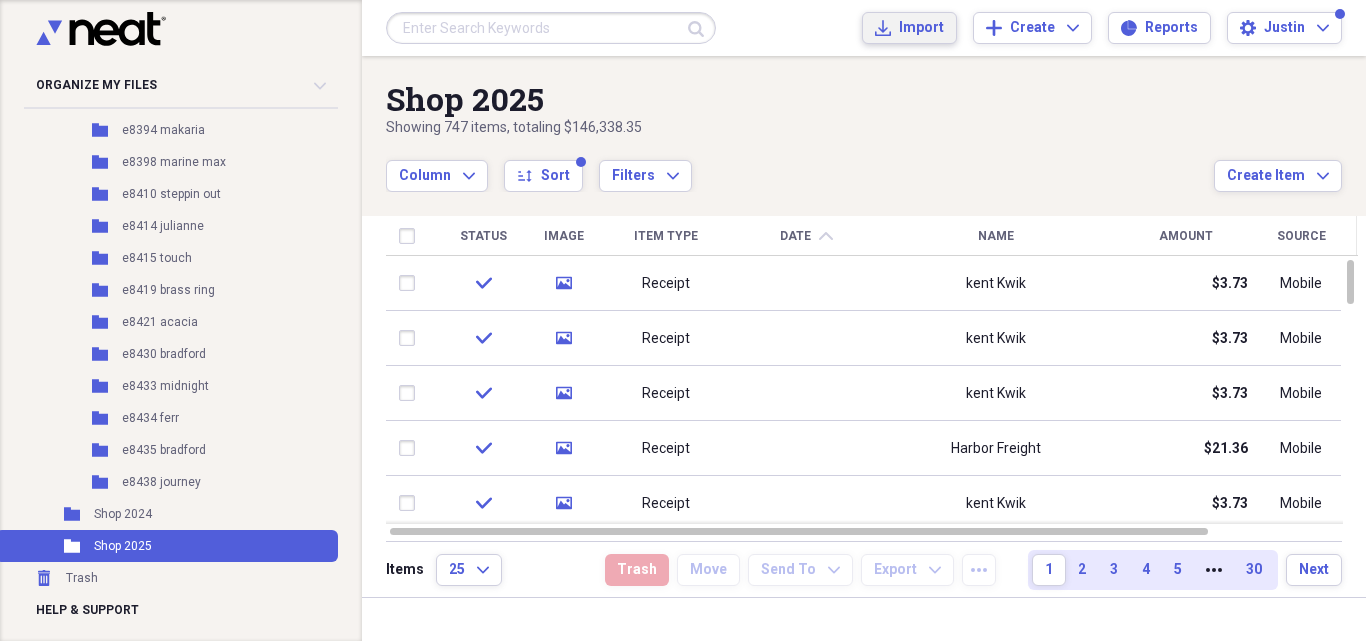 click on "Import" at bounding box center (921, 28) 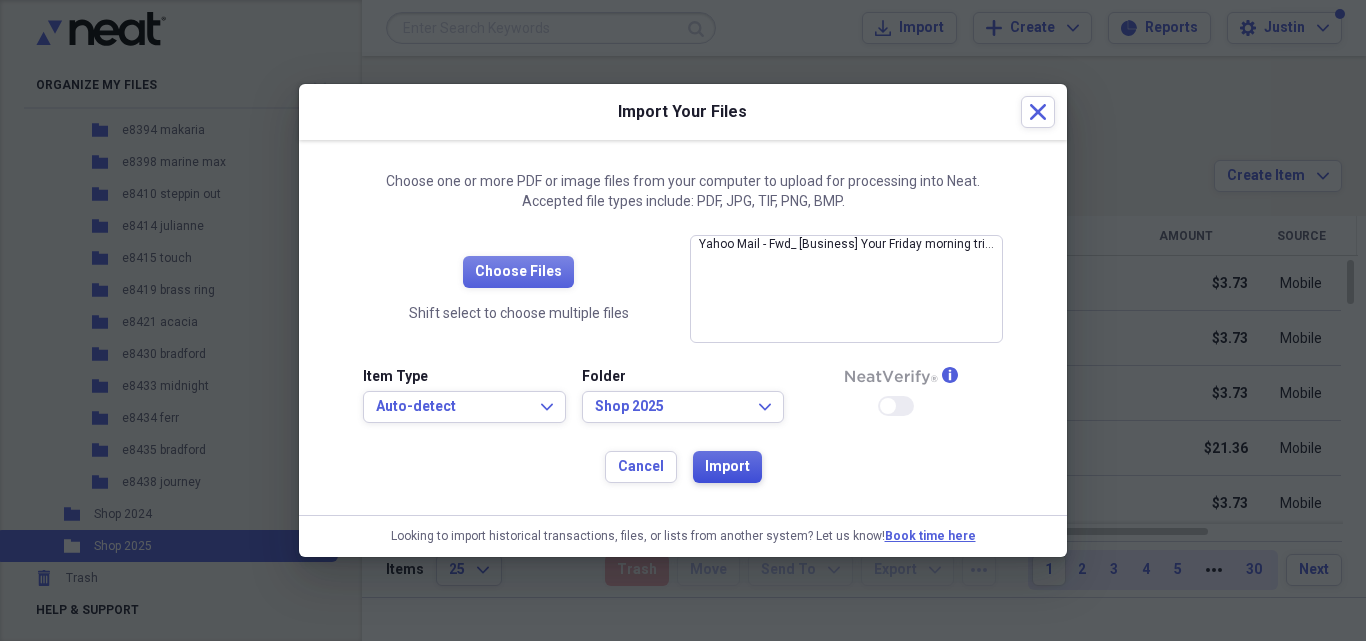 click on "Import" at bounding box center [727, 467] 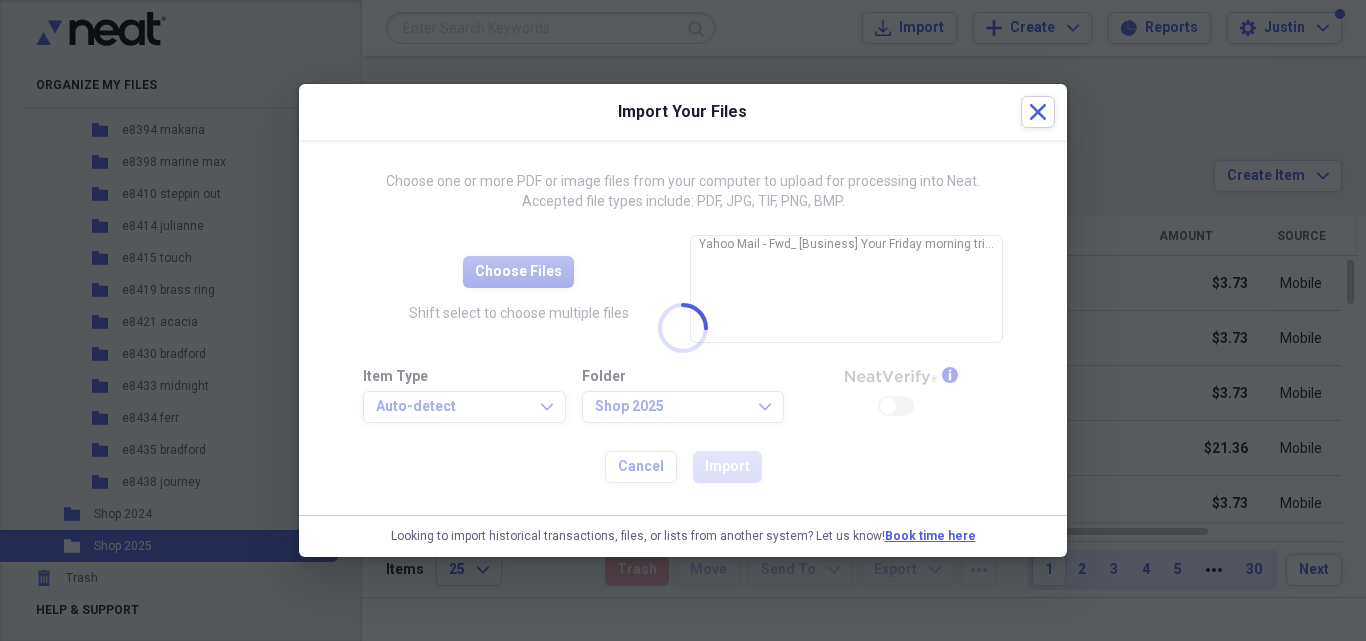 drag, startPoint x: 12, startPoint y: 432, endPoint x: -4, endPoint y: 433, distance: 16.03122 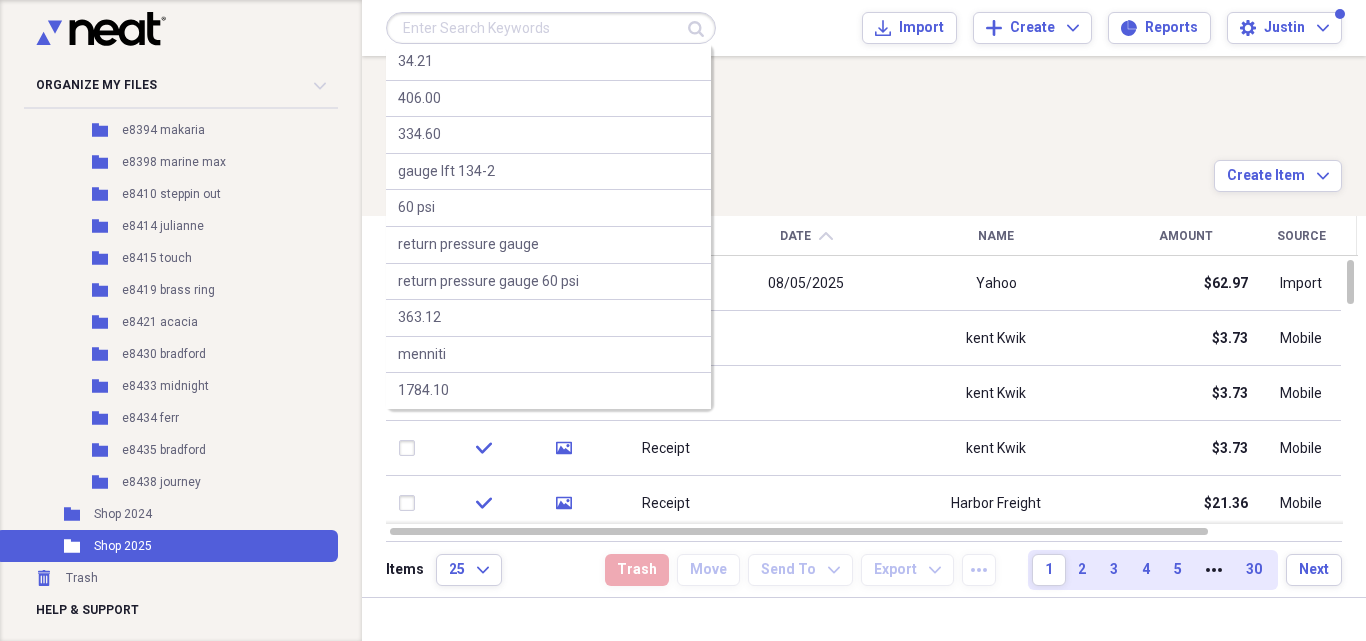 click at bounding box center (551, 28) 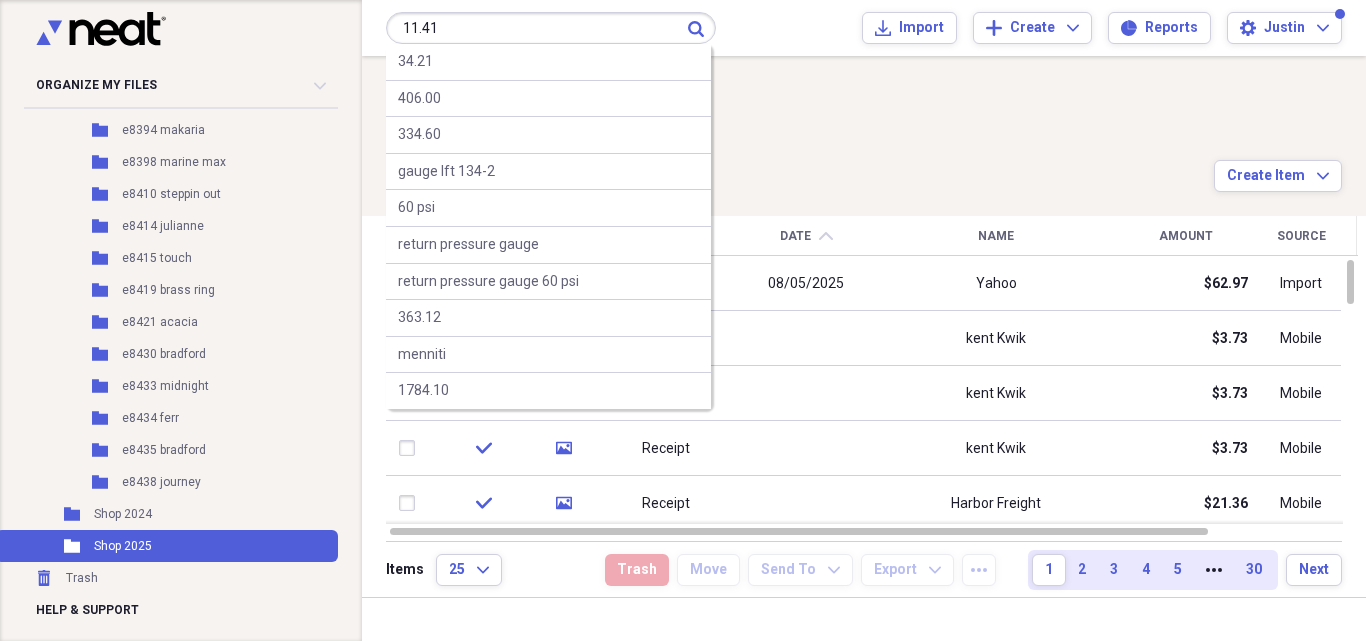 type on "11.41" 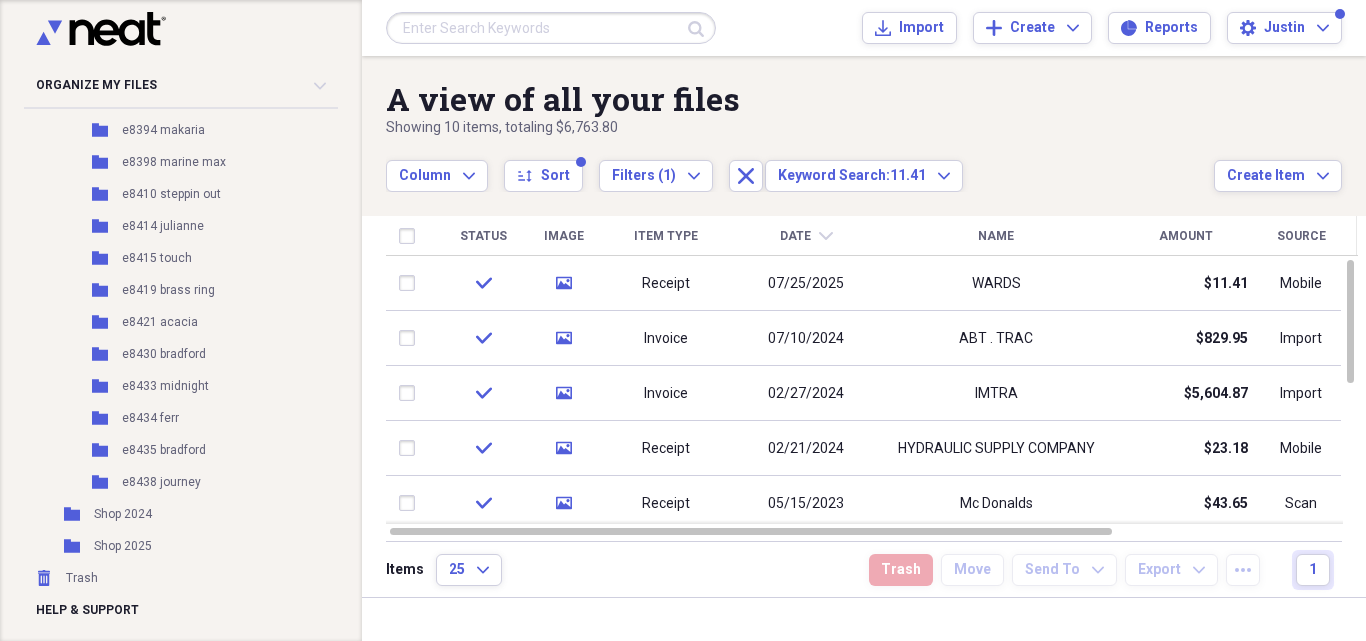 click at bounding box center [551, 28] 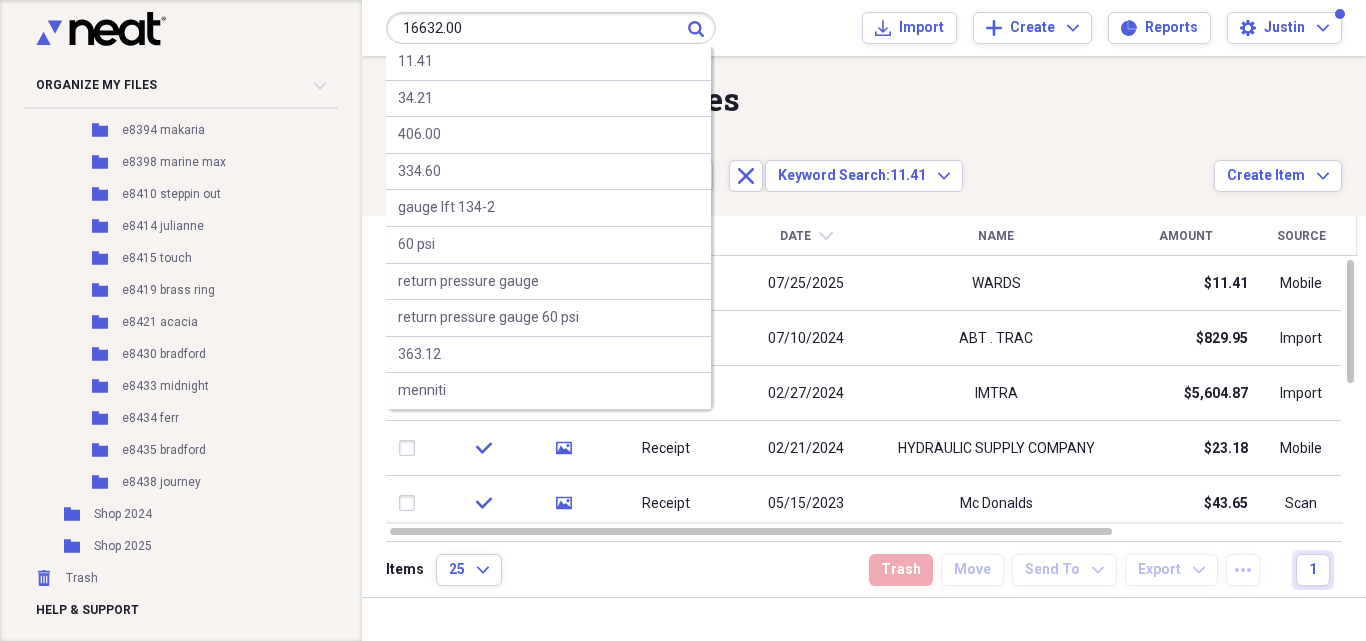type on "16632.00" 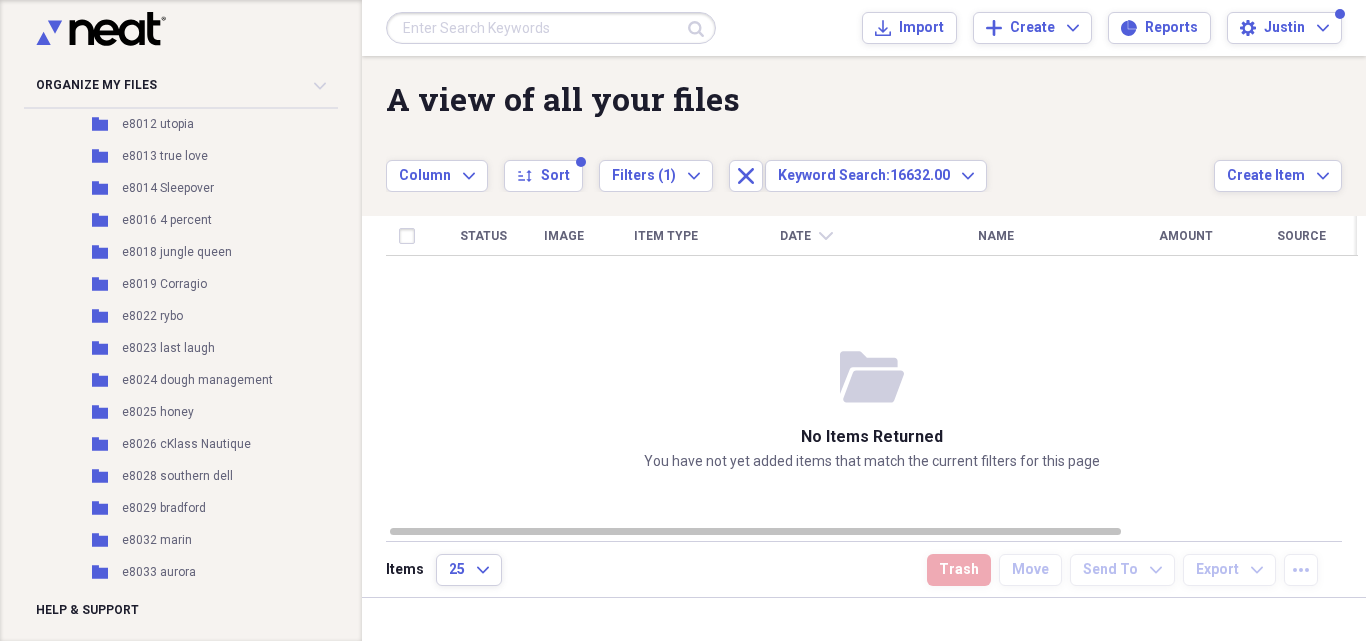 scroll, scrollTop: 0, scrollLeft: 0, axis: both 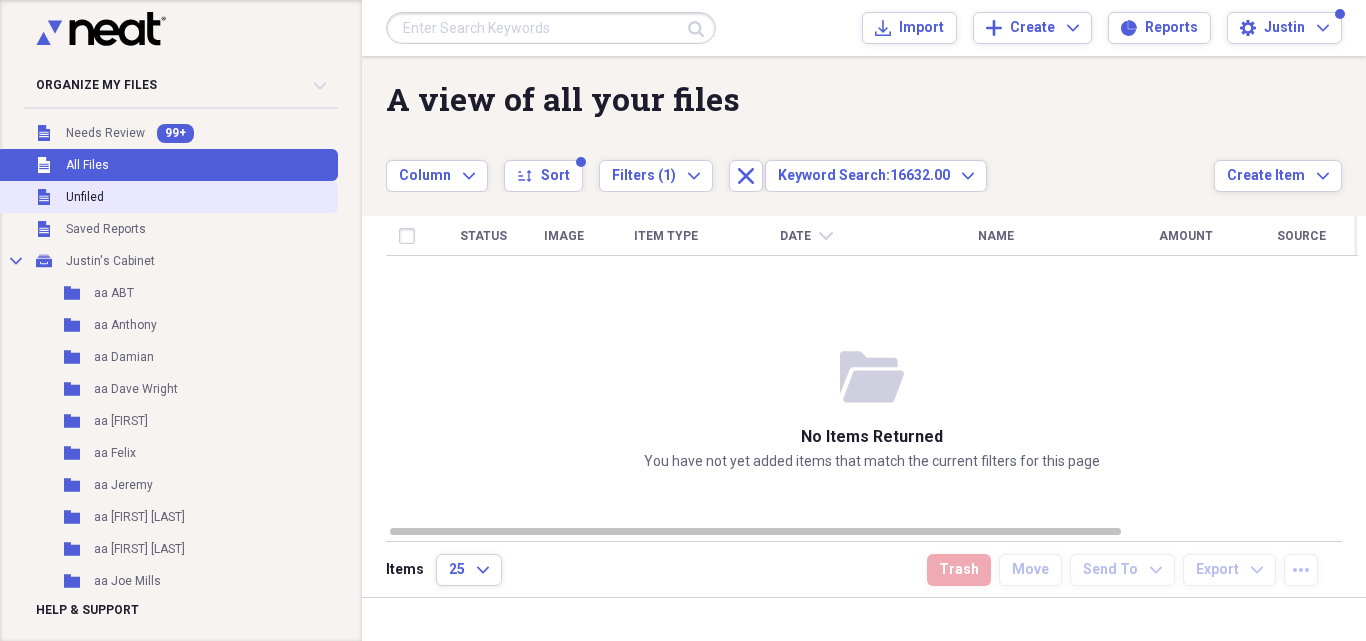 click on "Unfiled Unfiled" at bounding box center [167, 197] 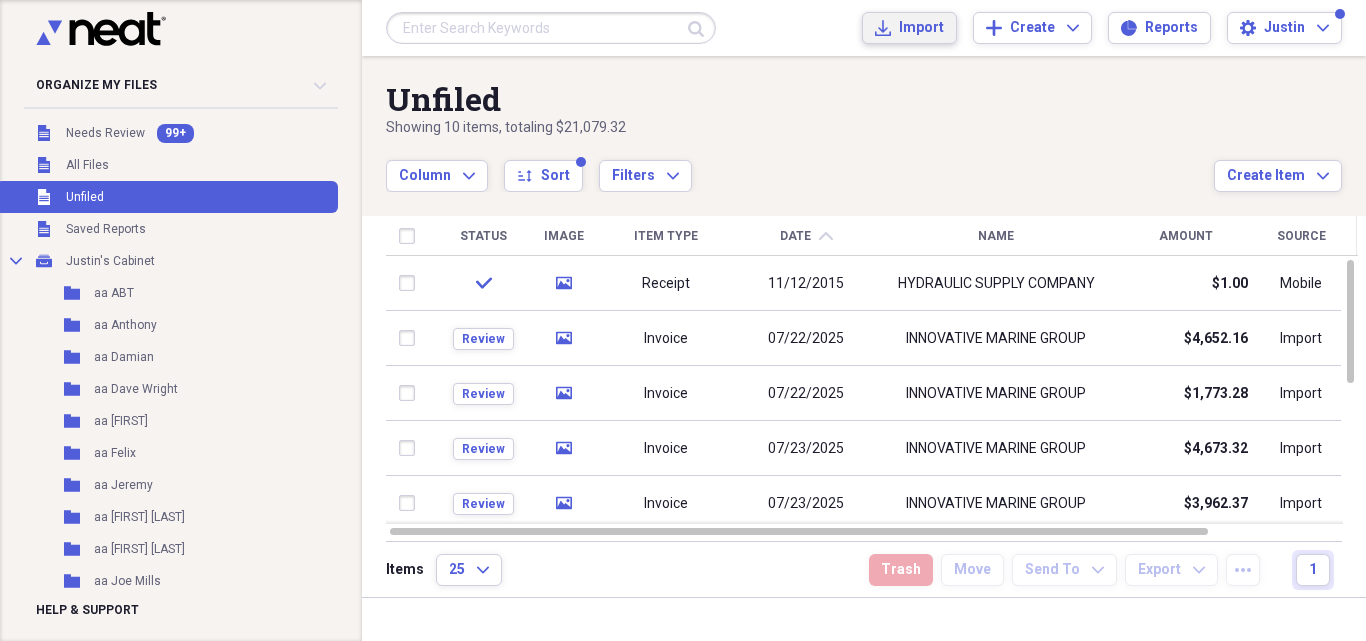 click on "Import" at bounding box center [921, 28] 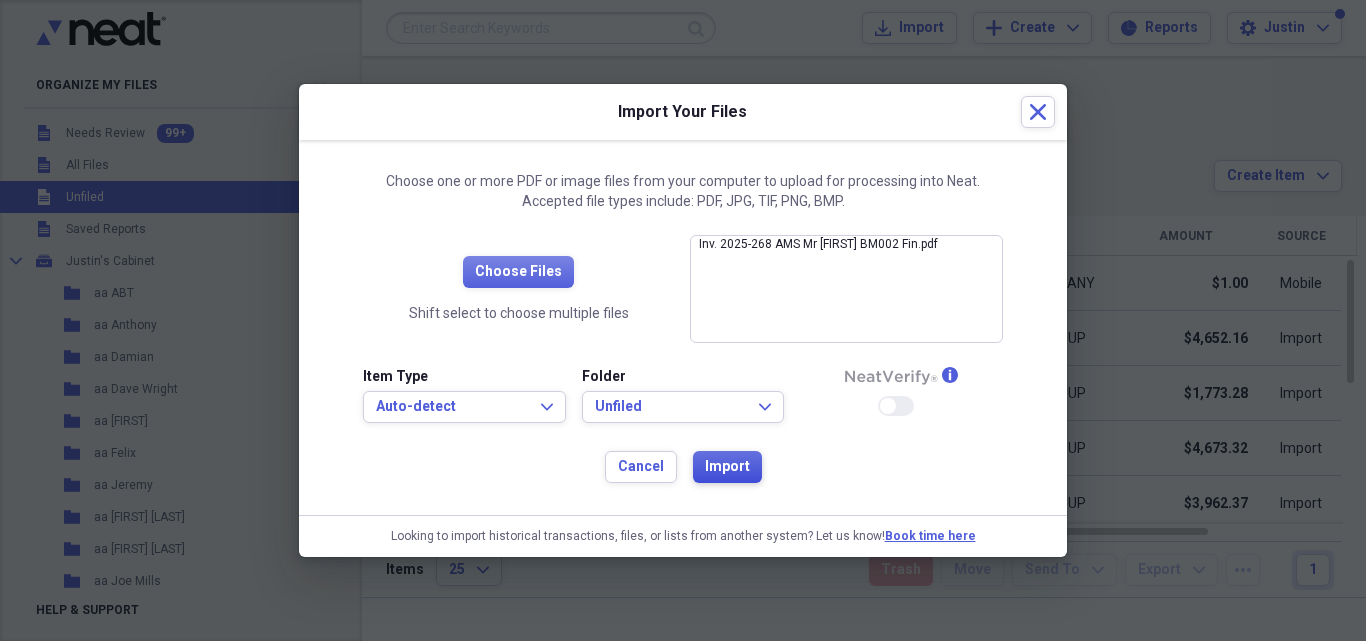 click on "Import" at bounding box center [727, 467] 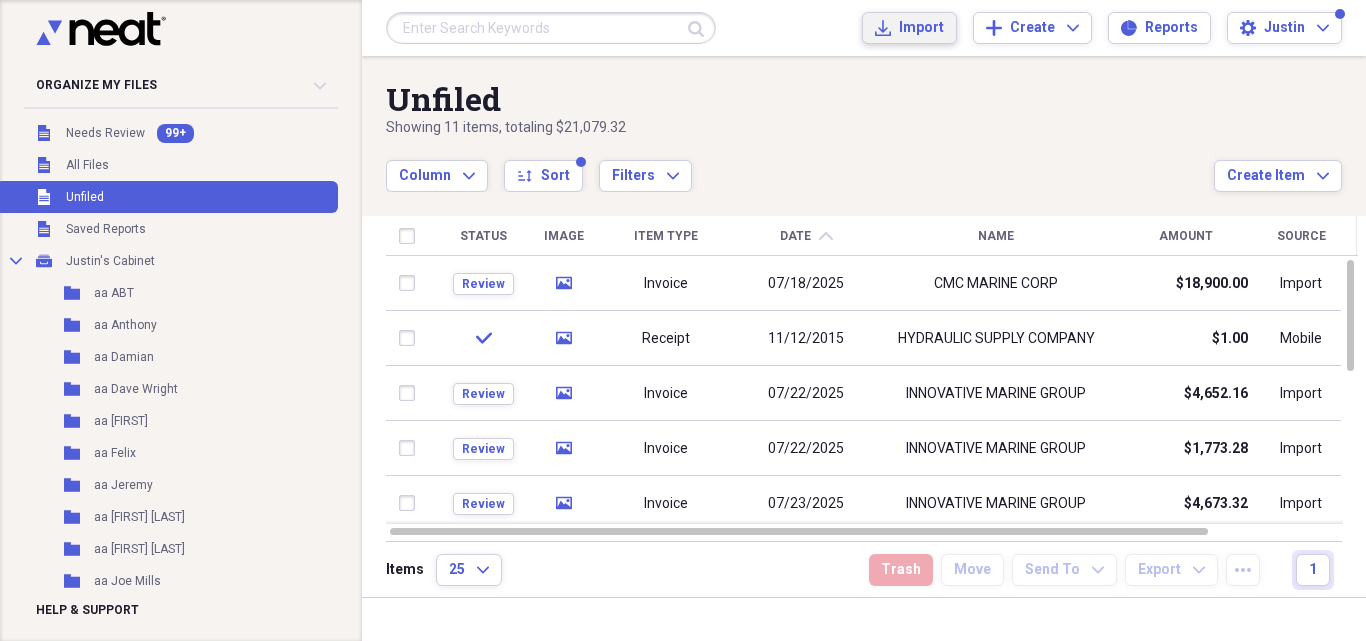 click on "Import" at bounding box center [921, 28] 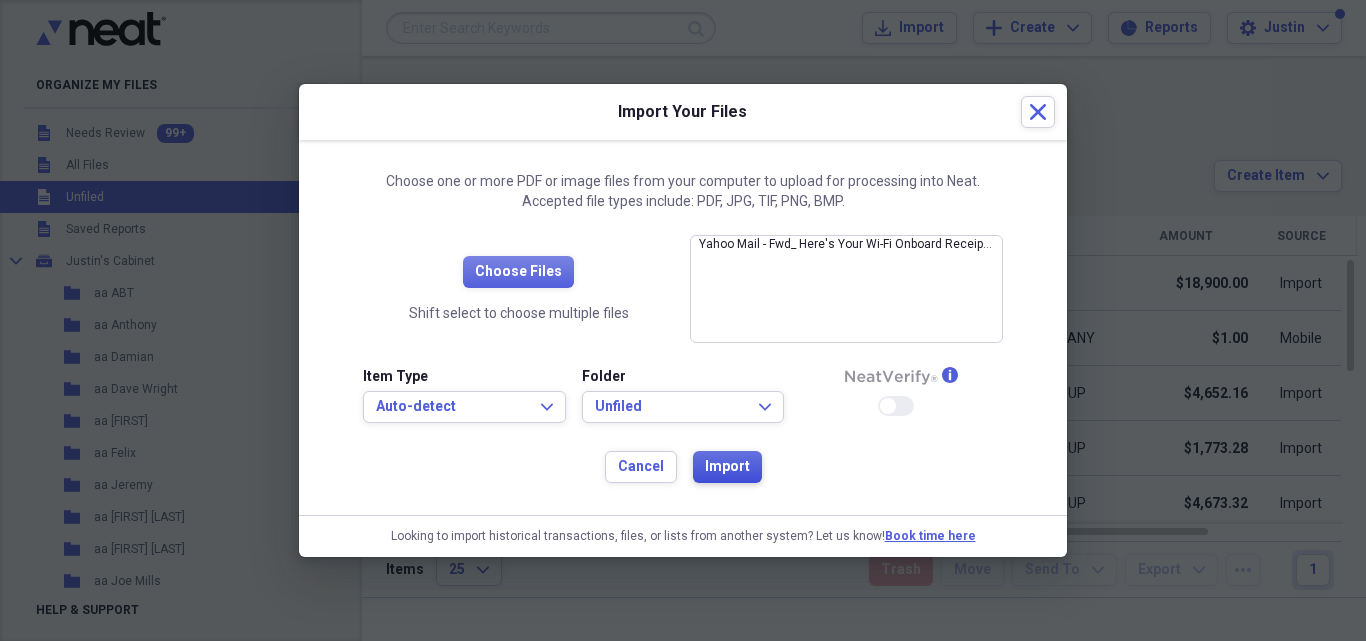click on "Import" at bounding box center [727, 467] 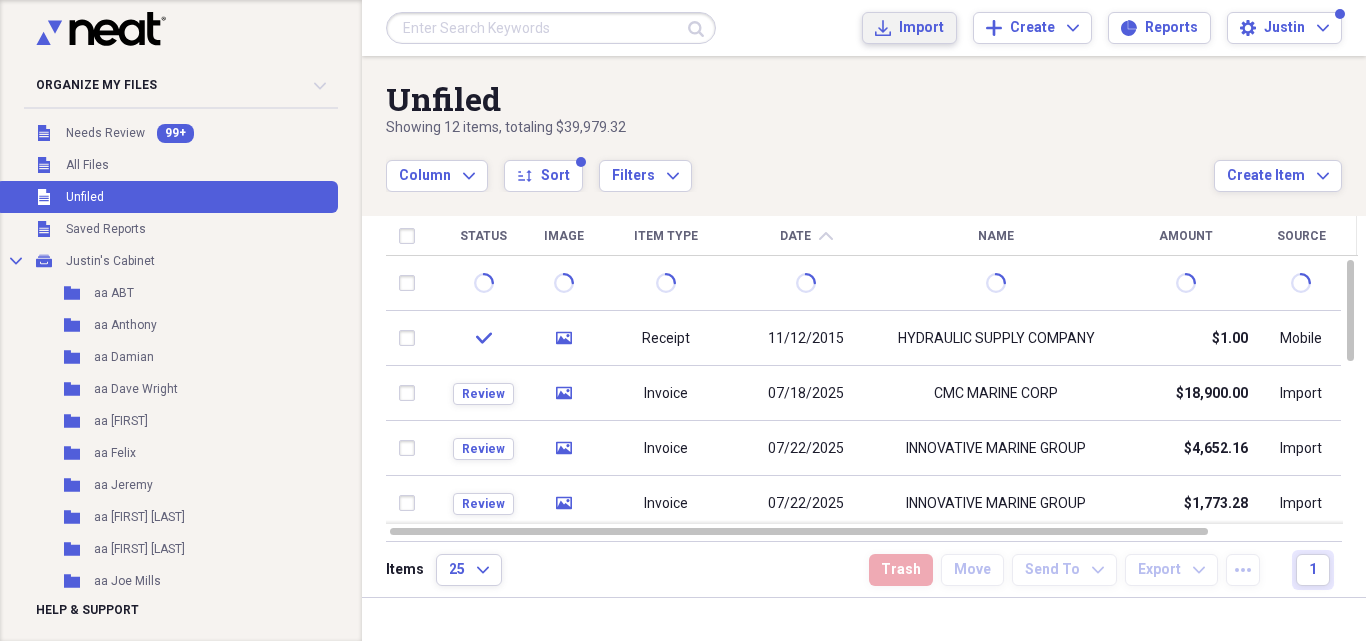 click on "Import" at bounding box center [921, 28] 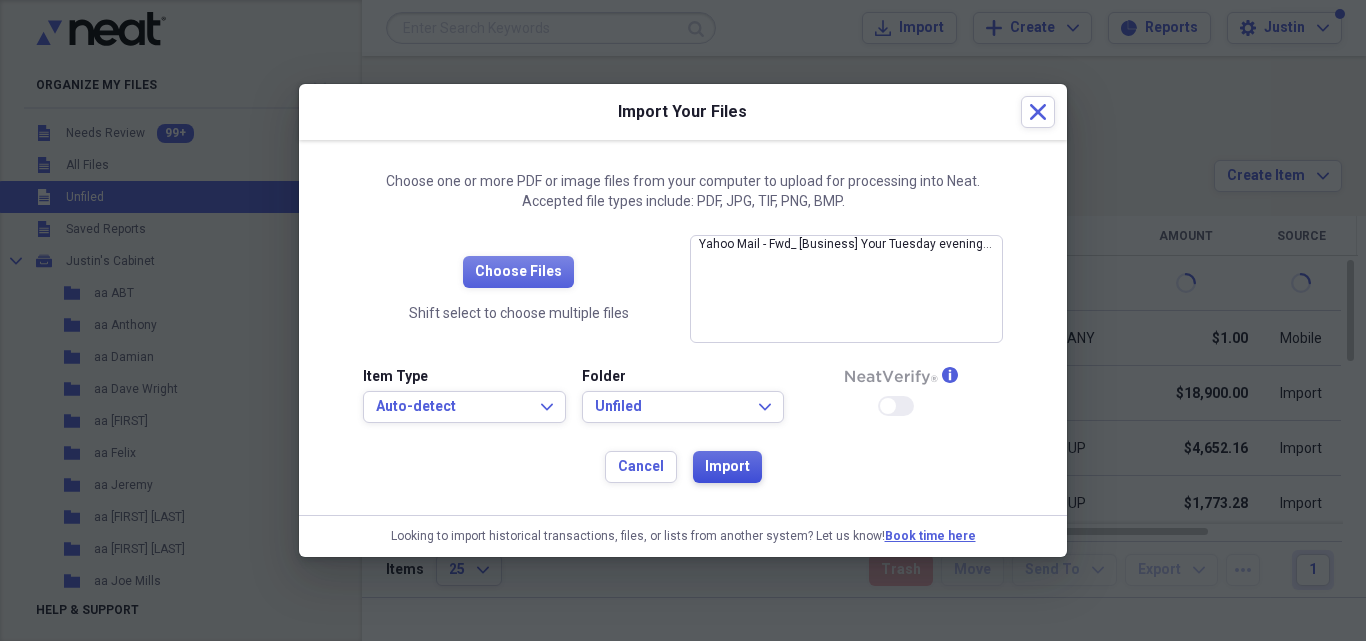 click on "Import" at bounding box center [727, 467] 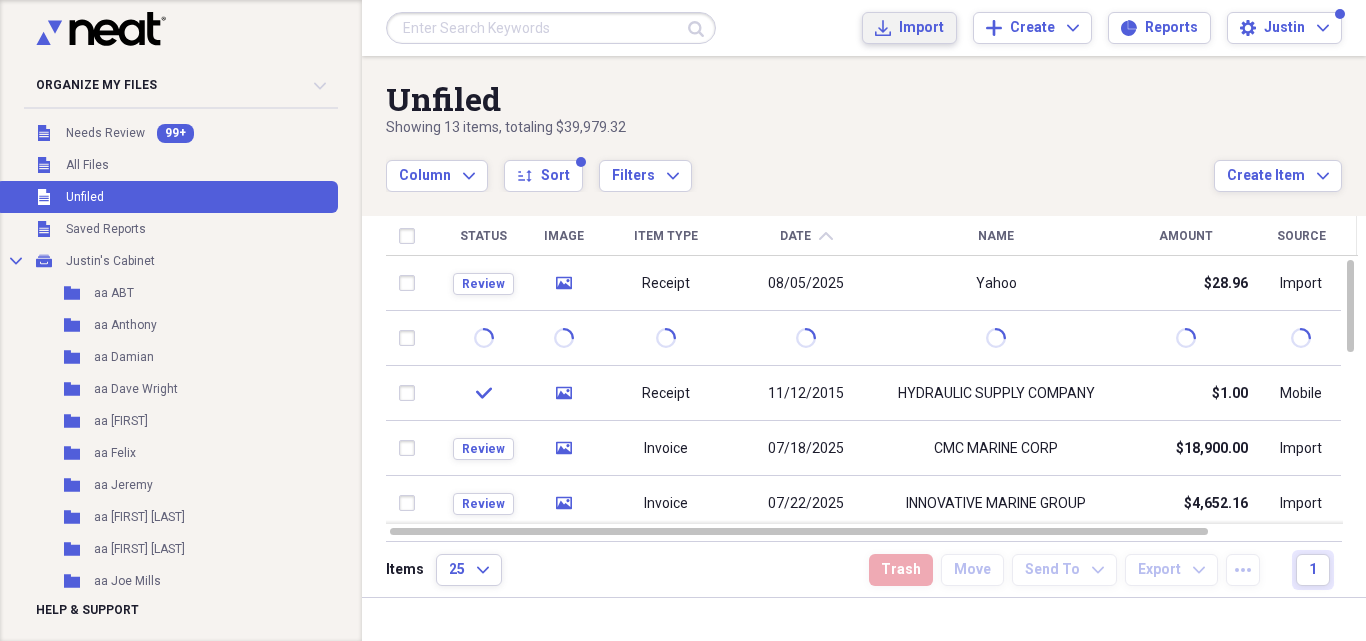 click on "Import Import" at bounding box center [909, 28] 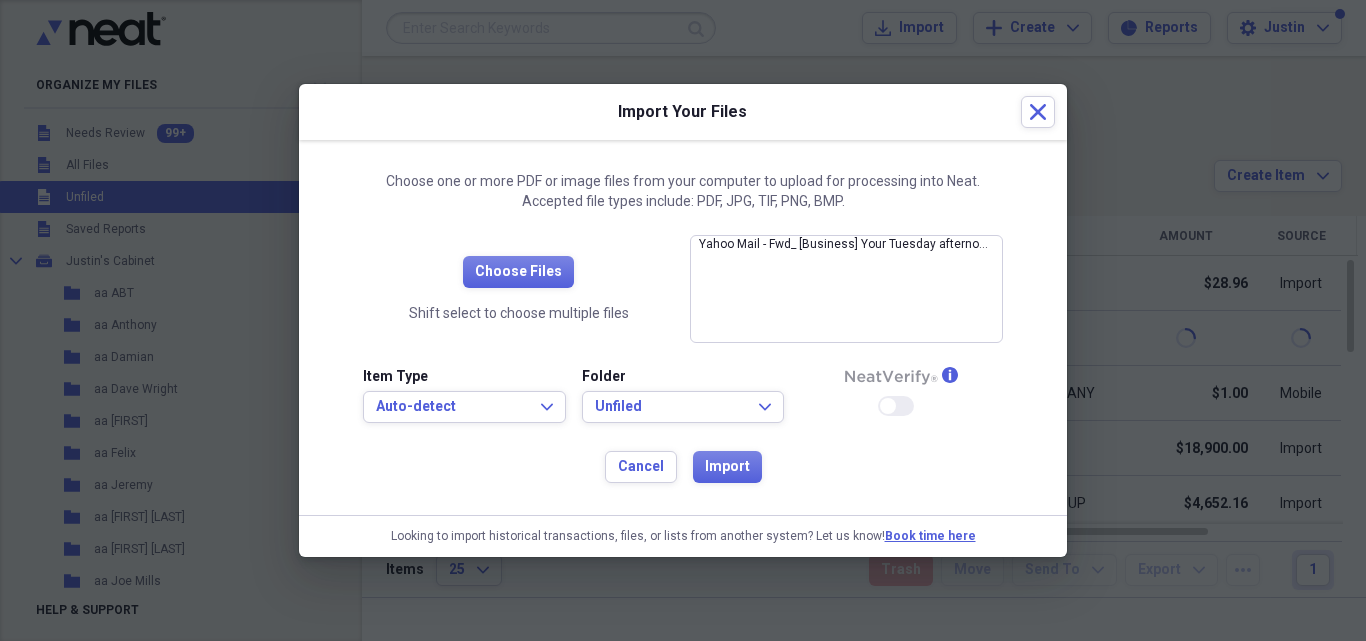 click on "Choose one or more PDF or image files from your computer to upload for processing into Neat. Accepted file types include: PDF, JPG, TIF, PNG, BMP. Choose Files Shift select to choose multiple files Yahoo Mail - Fwd_ [Business] Your Tuesday afternoon trip with Uber.pdf close Item Type Auto-detect Expand Folder Unfiled Expand info Enable Neat Verify Cancel Import" at bounding box center [683, 327] 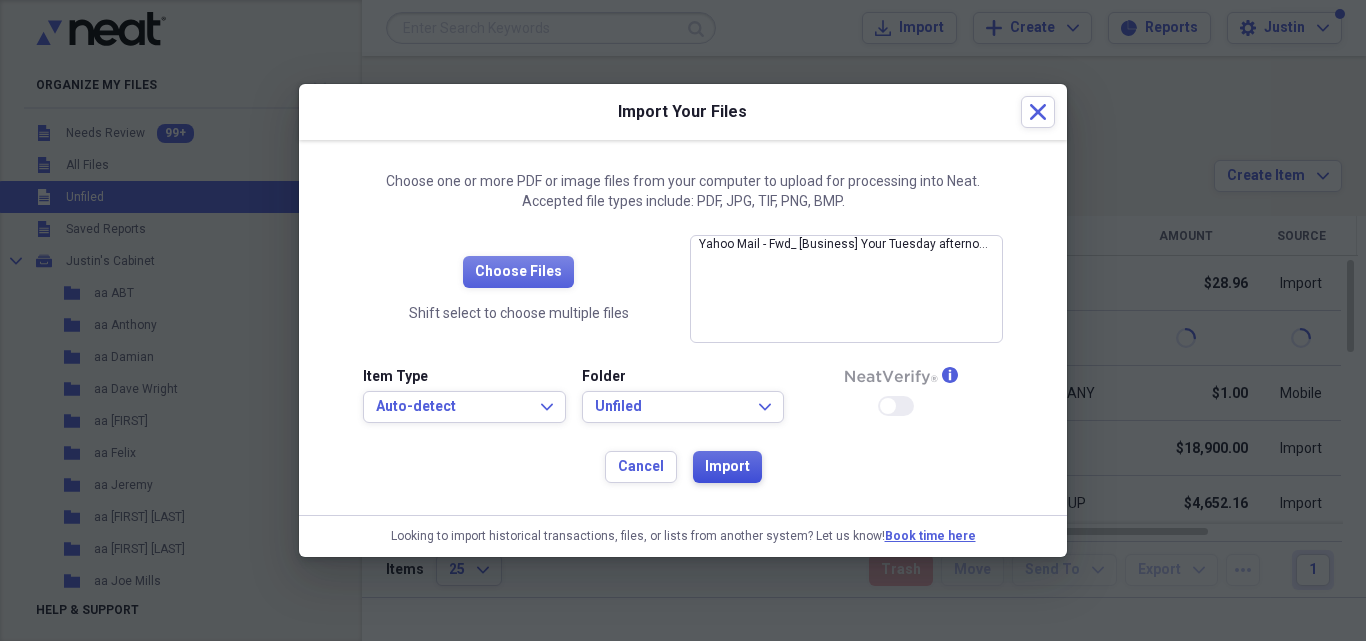 click on "Import" at bounding box center [727, 467] 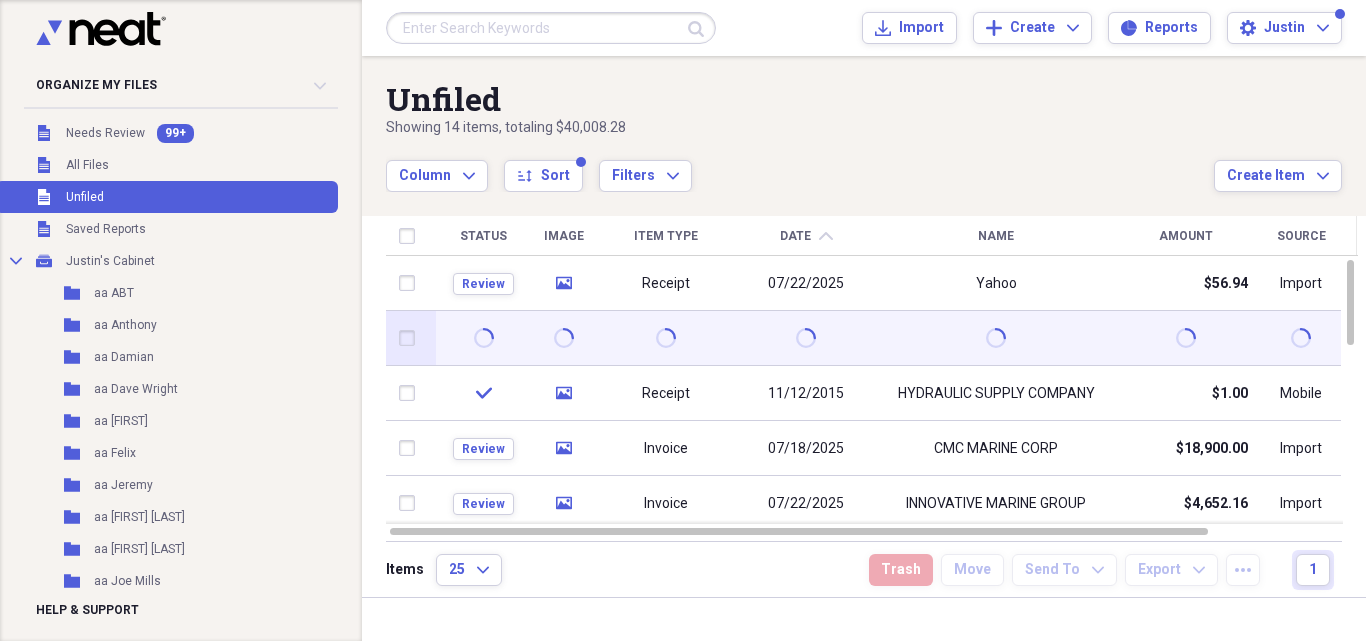 click at bounding box center (996, 338) 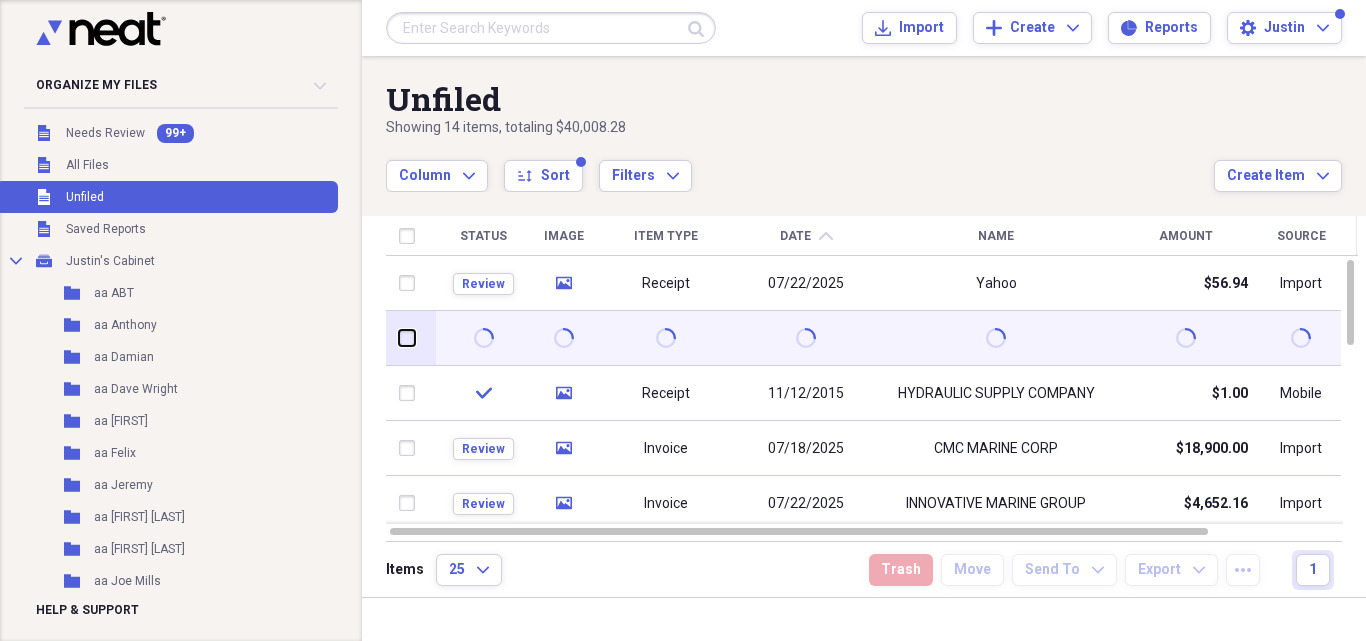 click at bounding box center [399, 338] 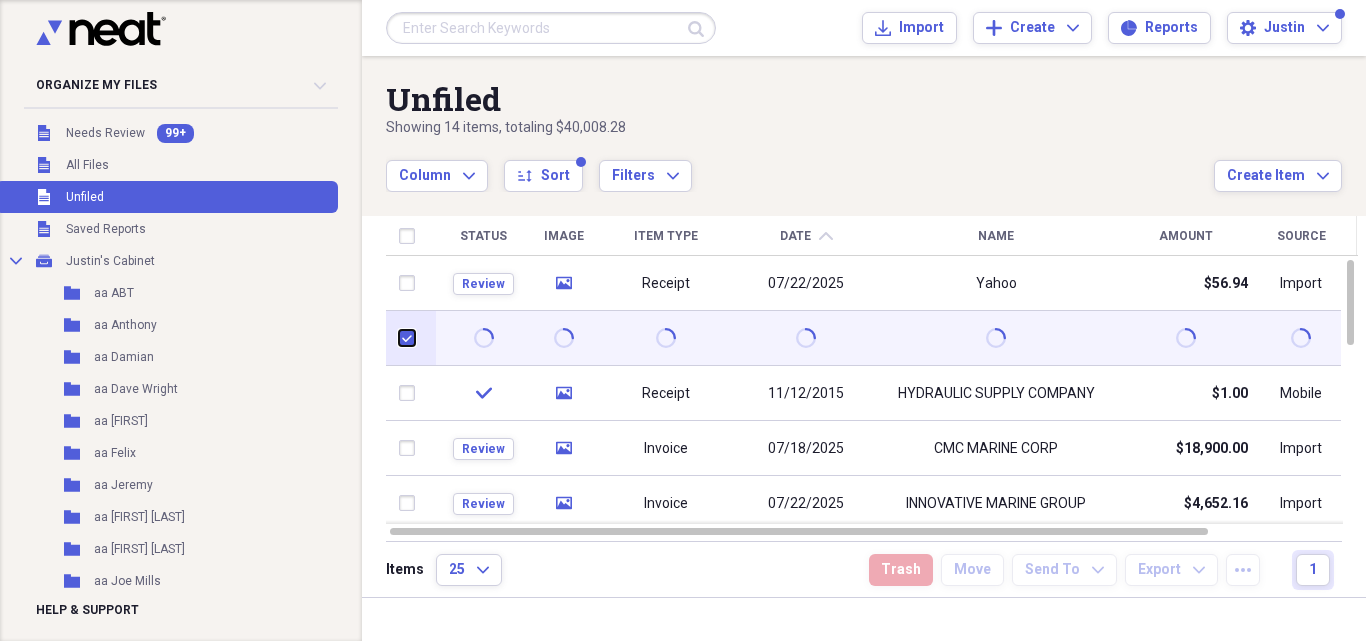 checkbox on "true" 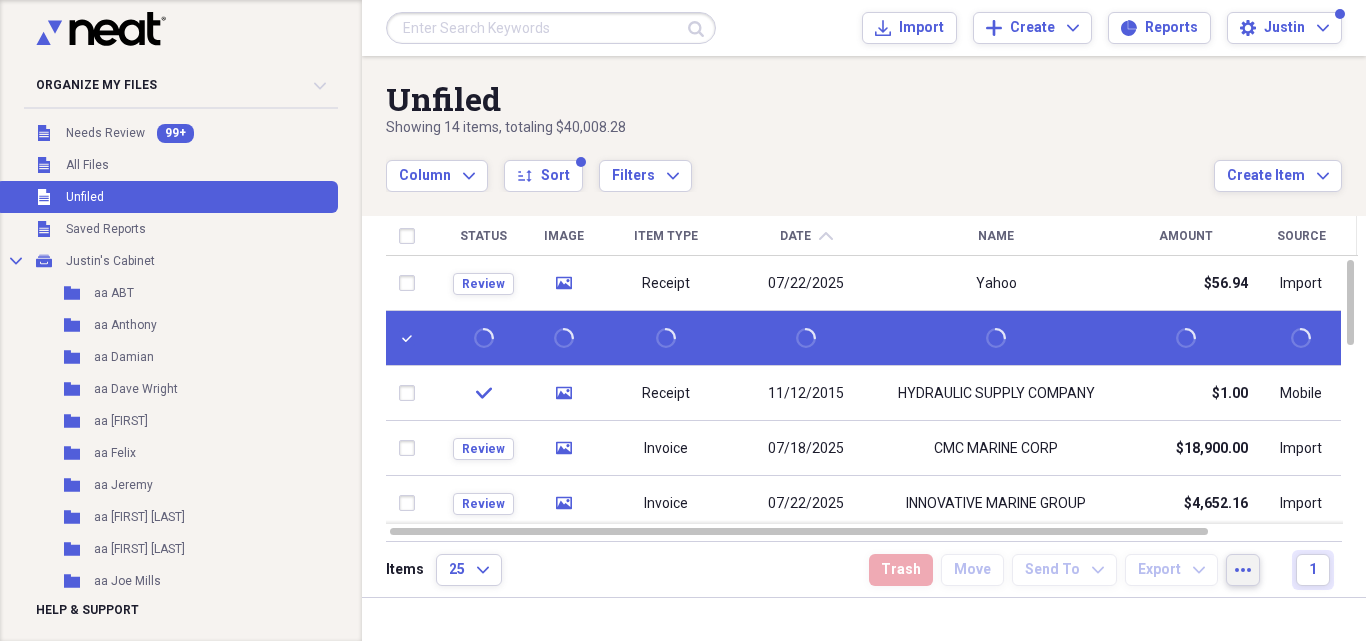 click on "more" 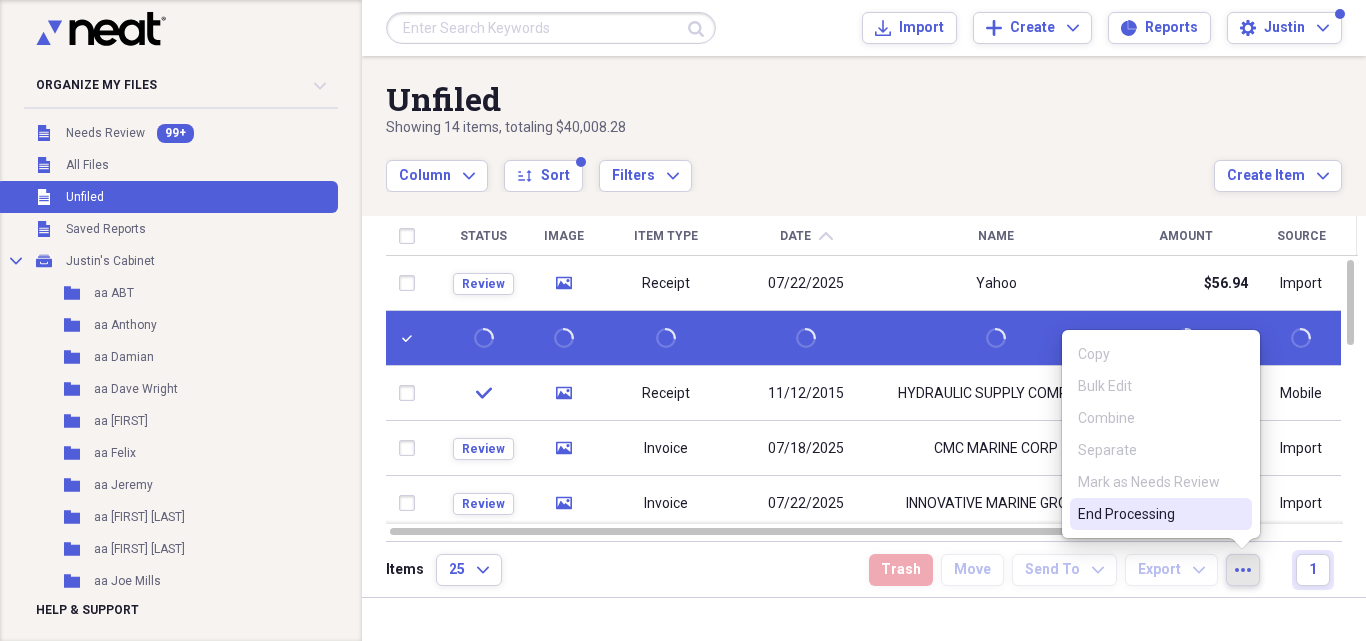 click on "End Processing" at bounding box center (1149, 514) 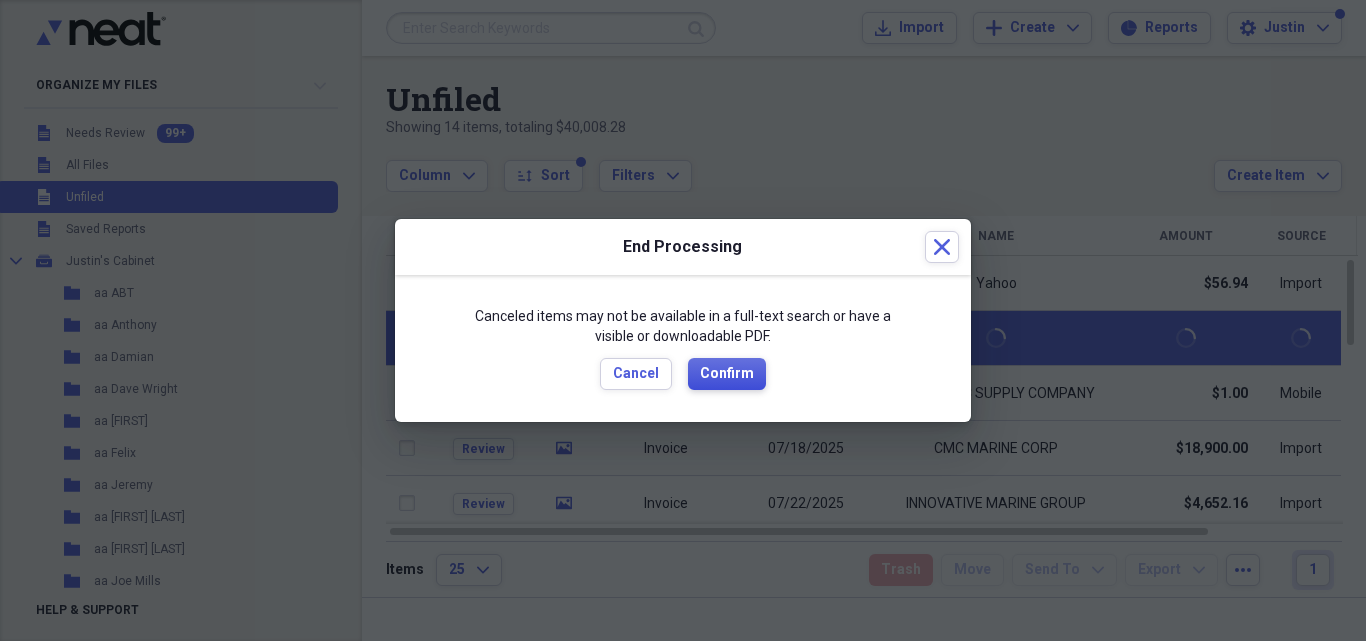 click on "Confirm" at bounding box center (727, 374) 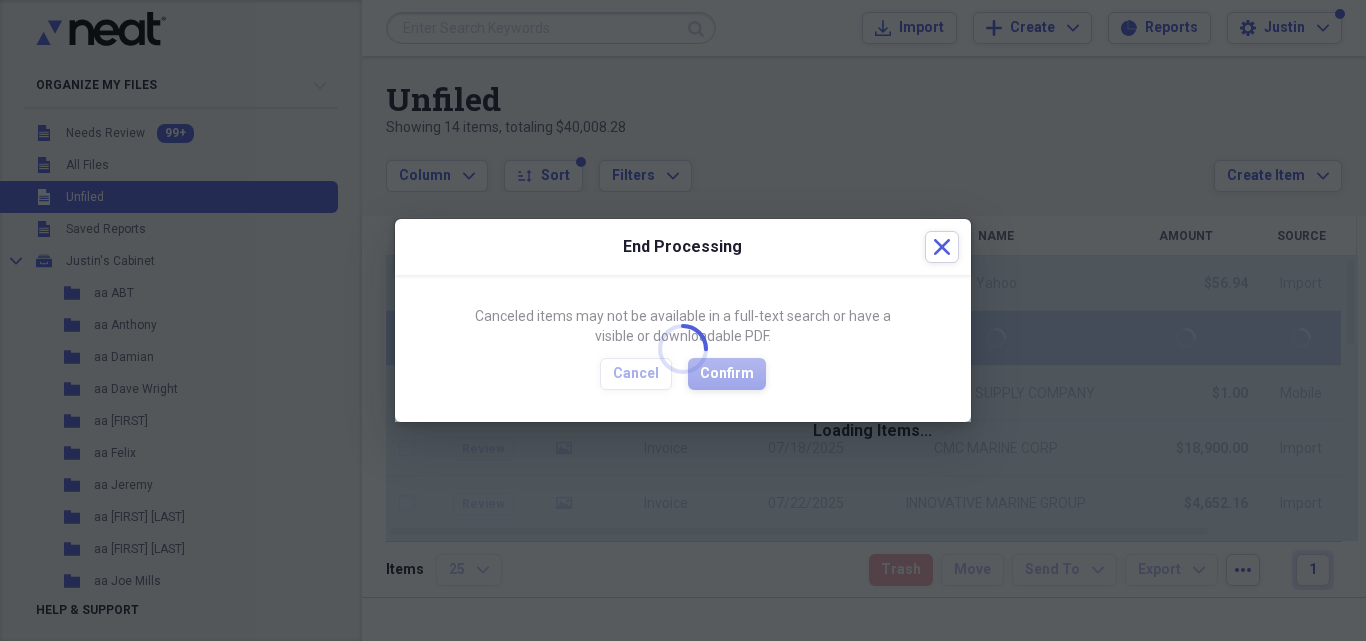 checkbox on "false" 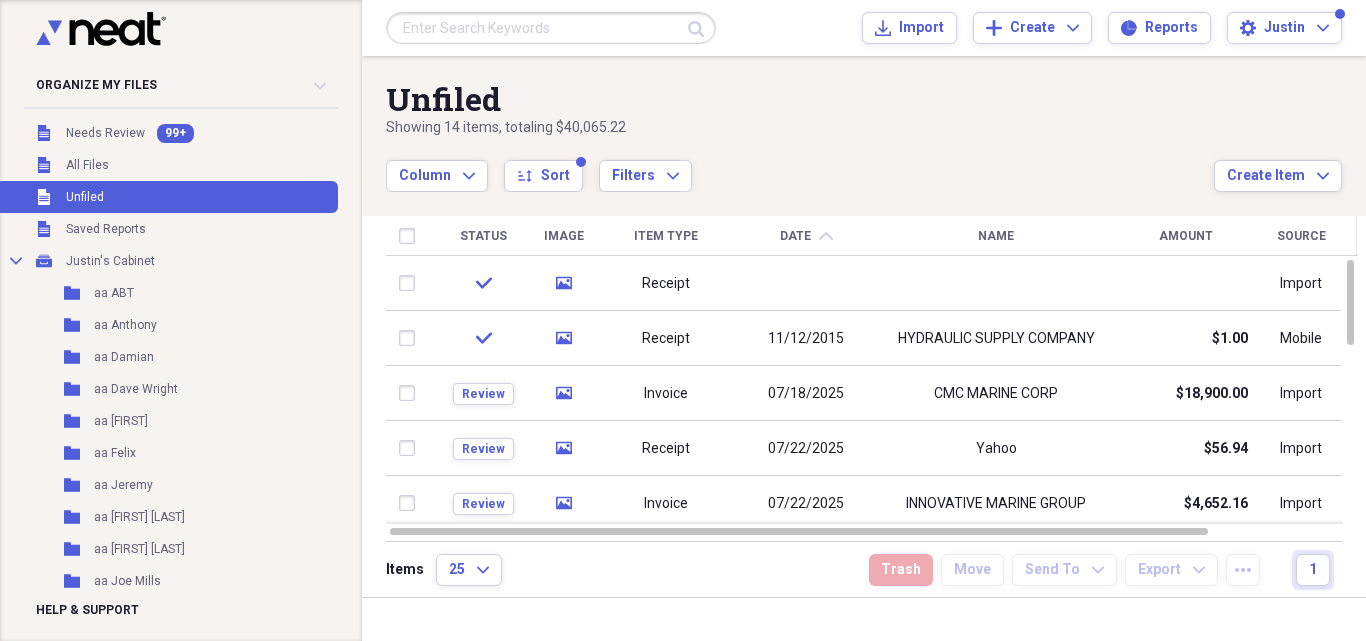 click on "Column Expand sort Sort Filters  Expand" at bounding box center [800, 165] 